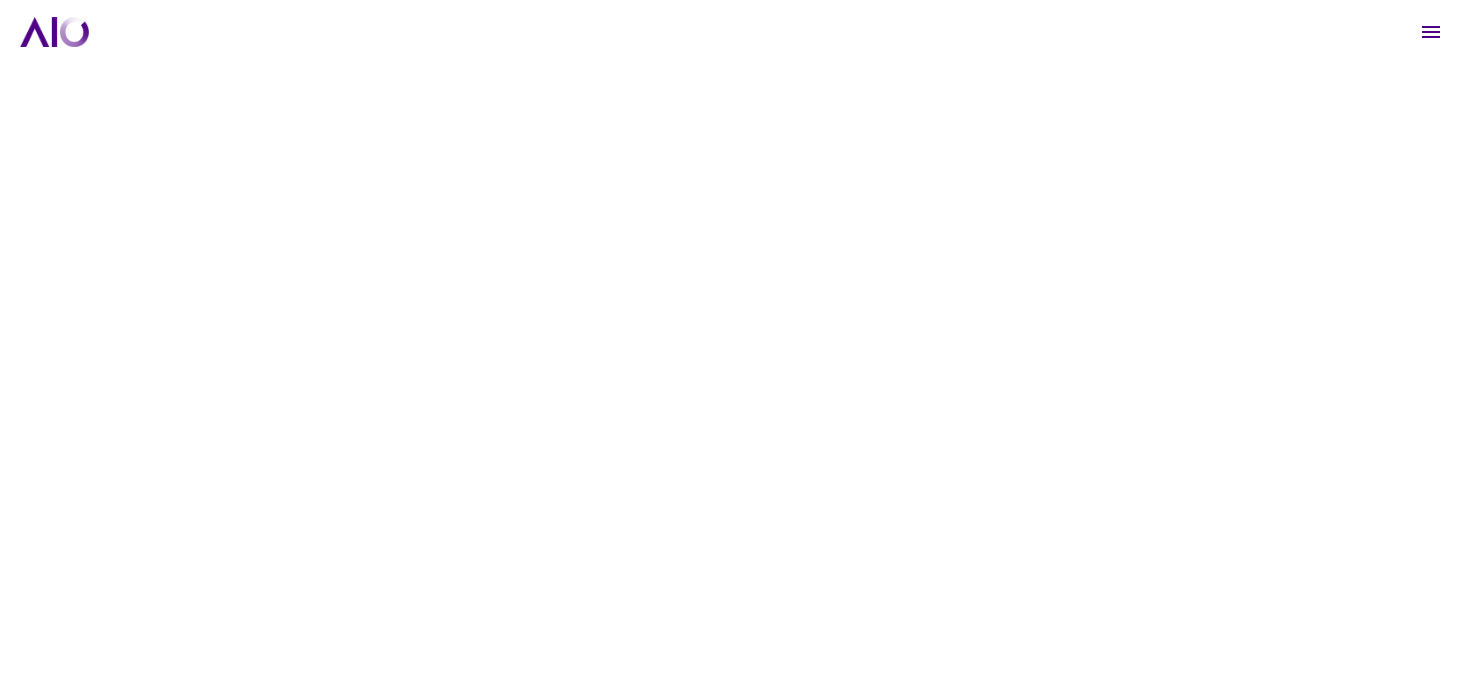 scroll, scrollTop: 0, scrollLeft: 0, axis: both 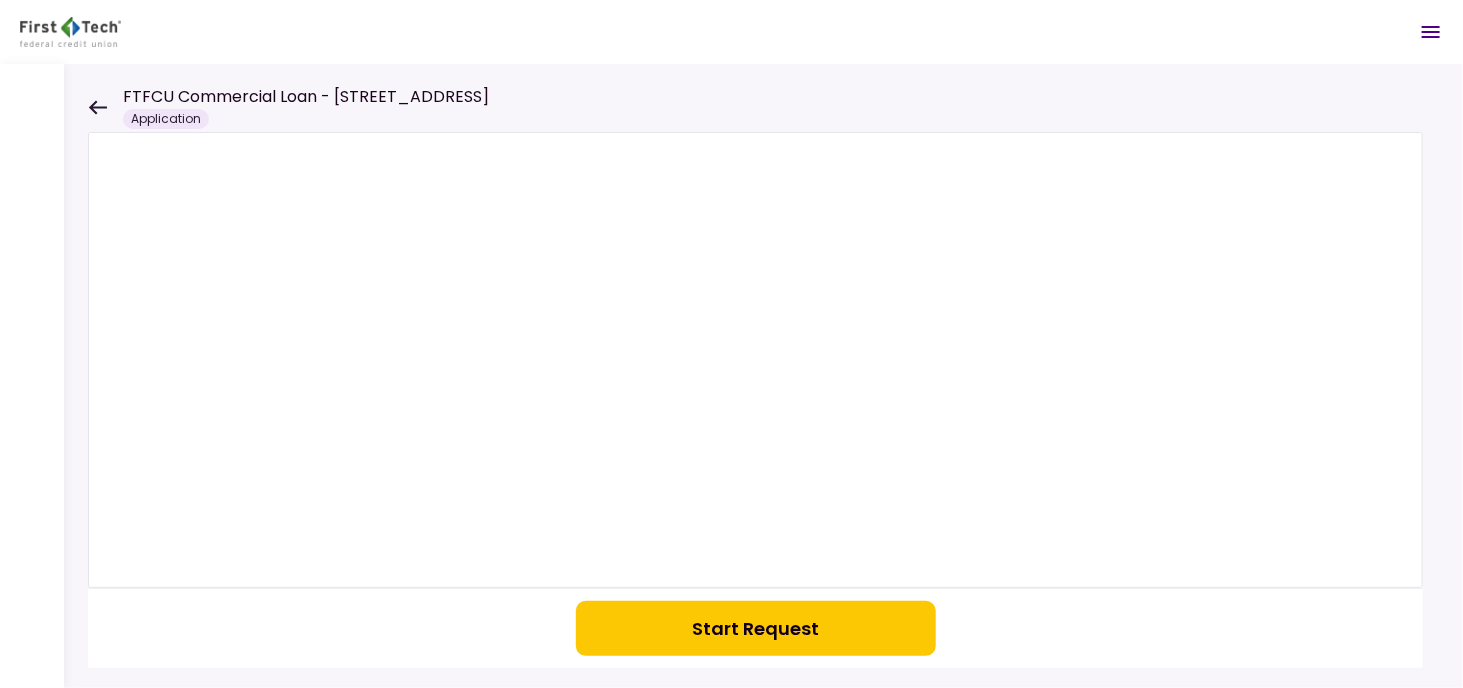 click on "Start Request" at bounding box center (756, 628) 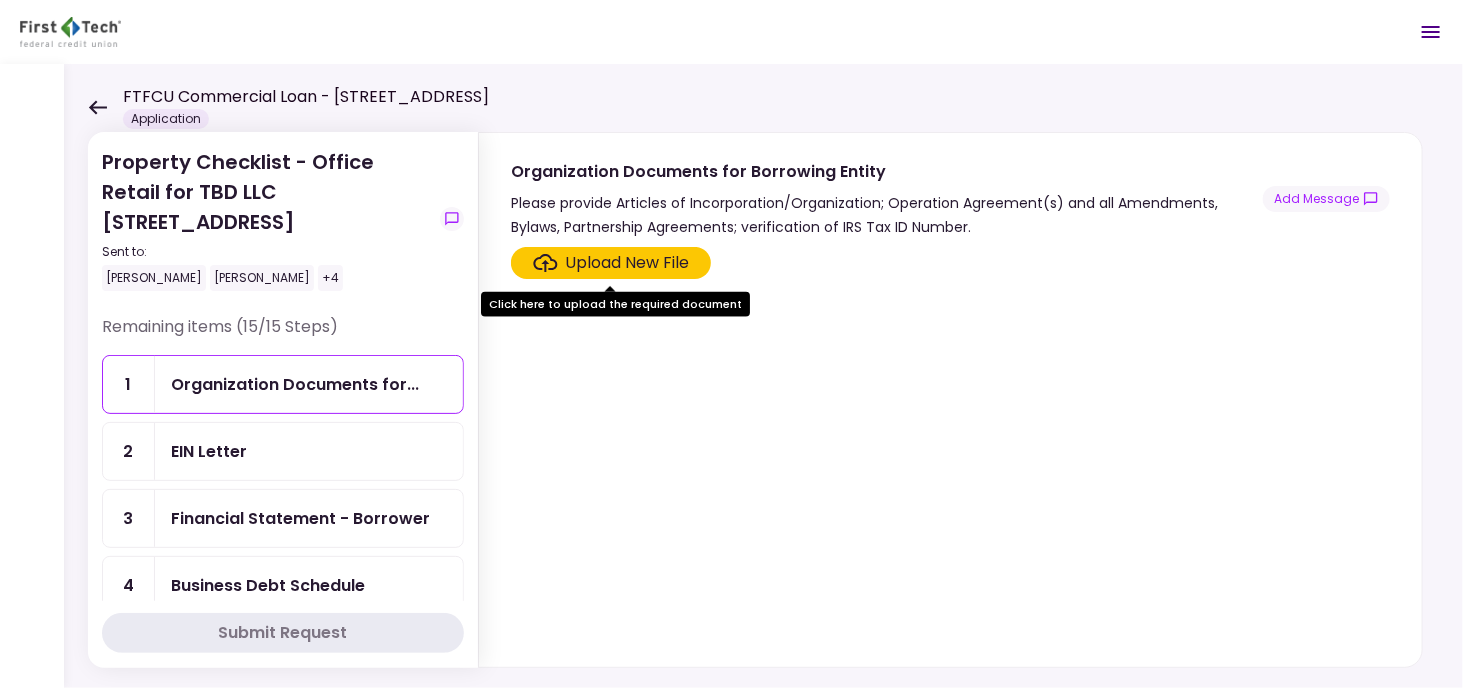 click on "+4" at bounding box center (330, 278) 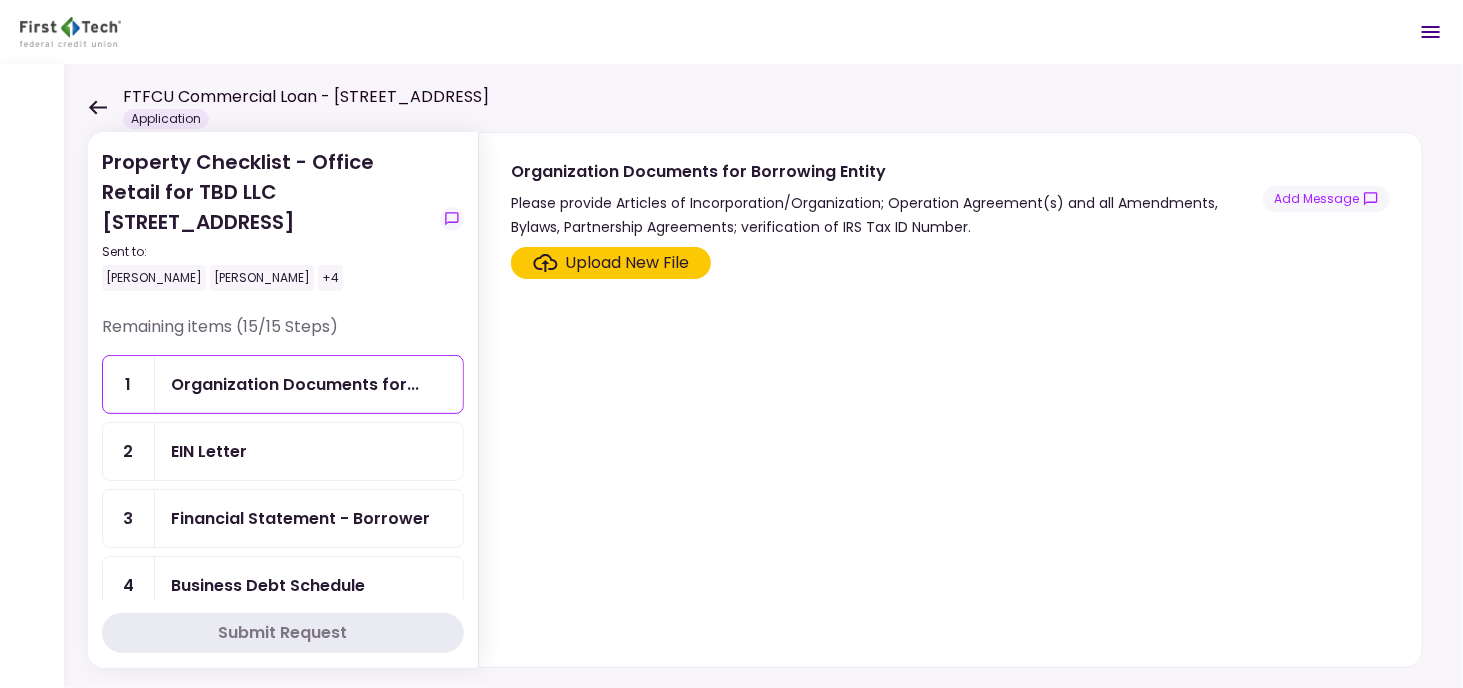 click on "EIN Letter" at bounding box center (309, 451) 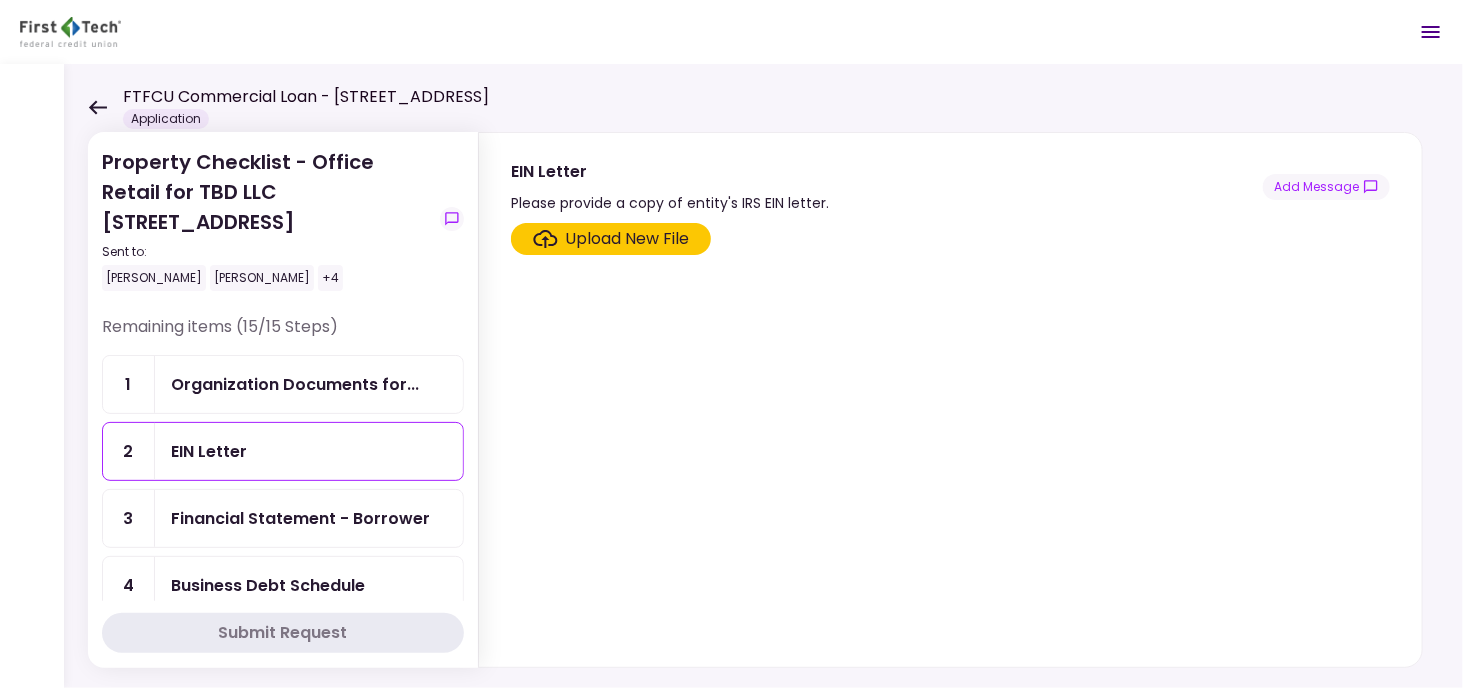 click on "Business Debt Schedule" at bounding box center [309, 585] 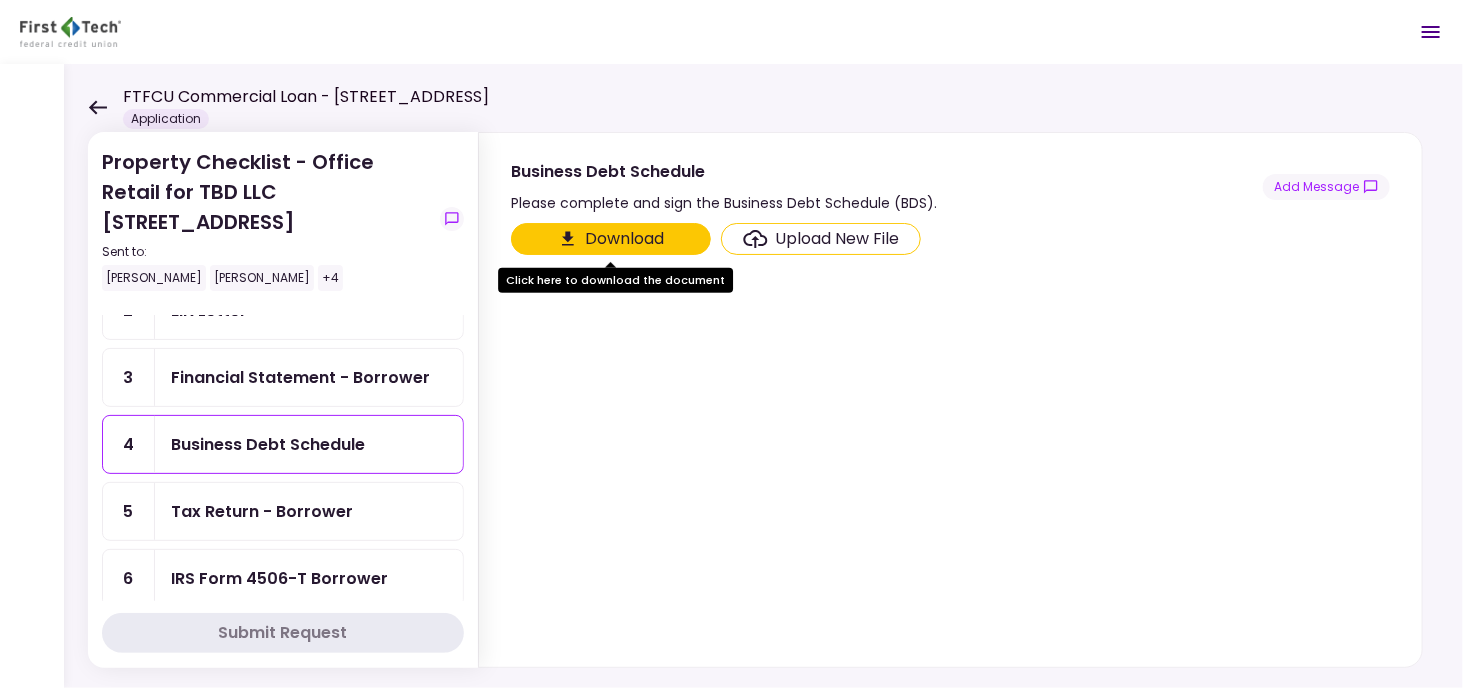 scroll, scrollTop: 0, scrollLeft: 0, axis: both 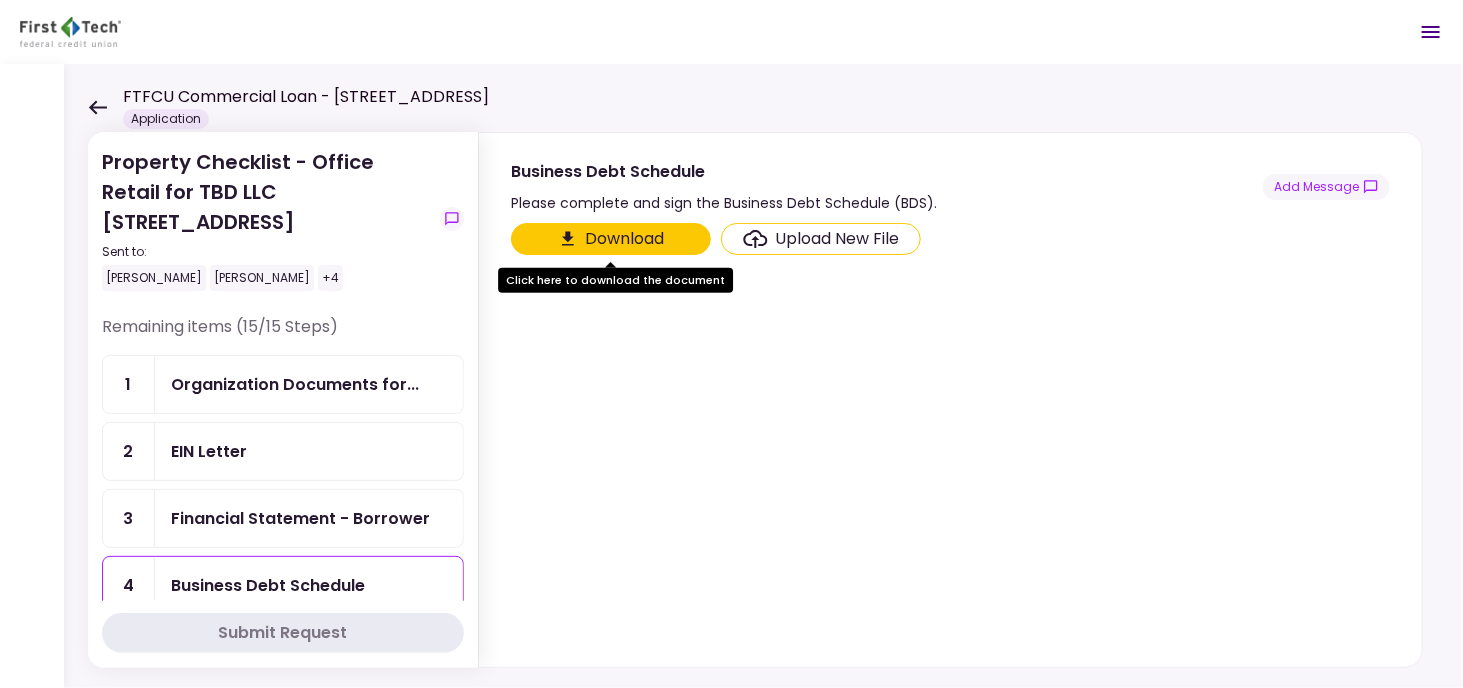 click on "Organization Documents for..." at bounding box center [295, 384] 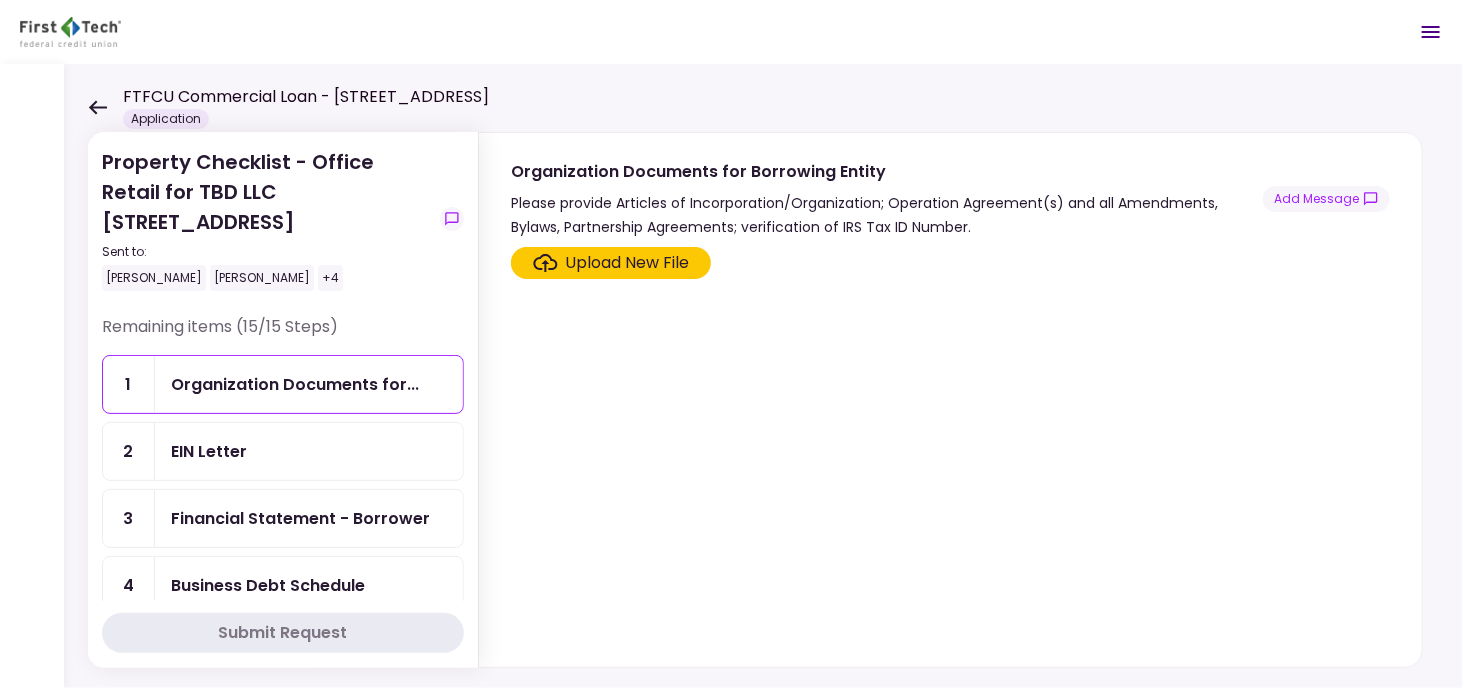 click 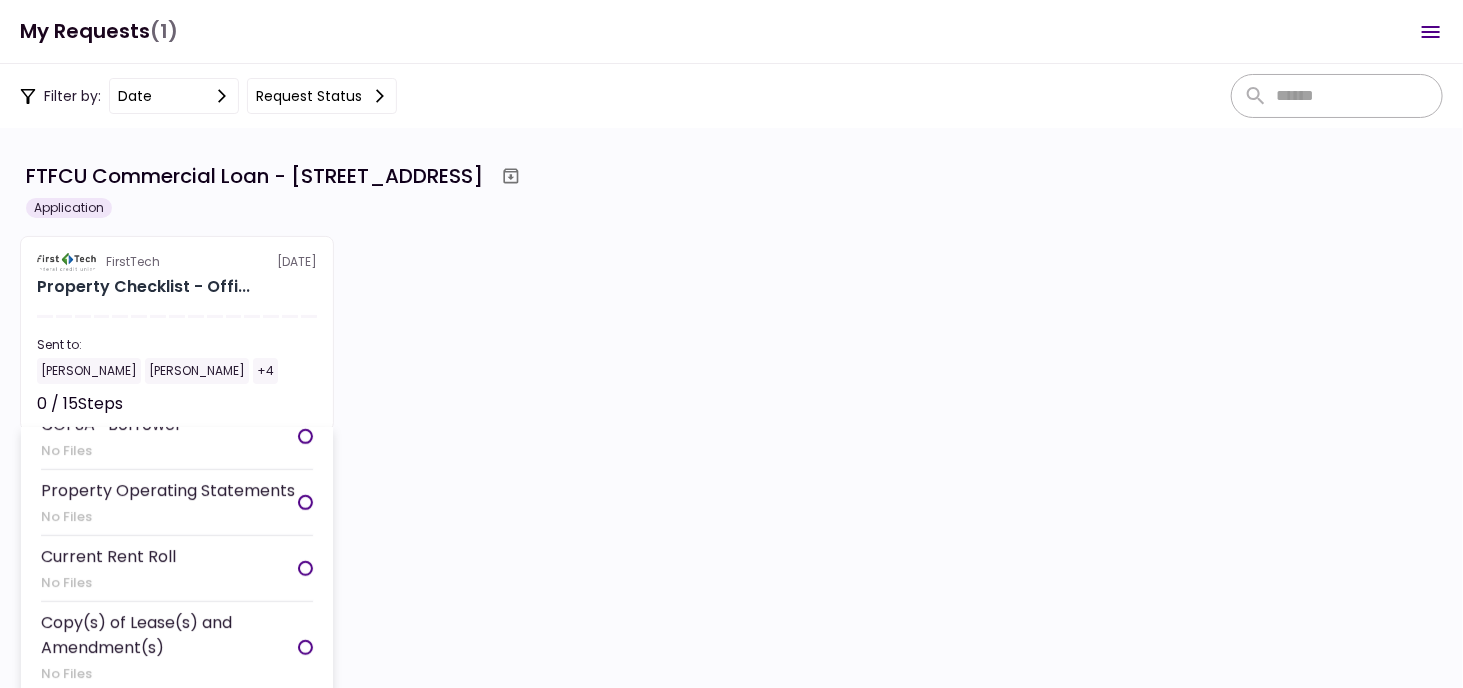 scroll, scrollTop: 784, scrollLeft: 0, axis: vertical 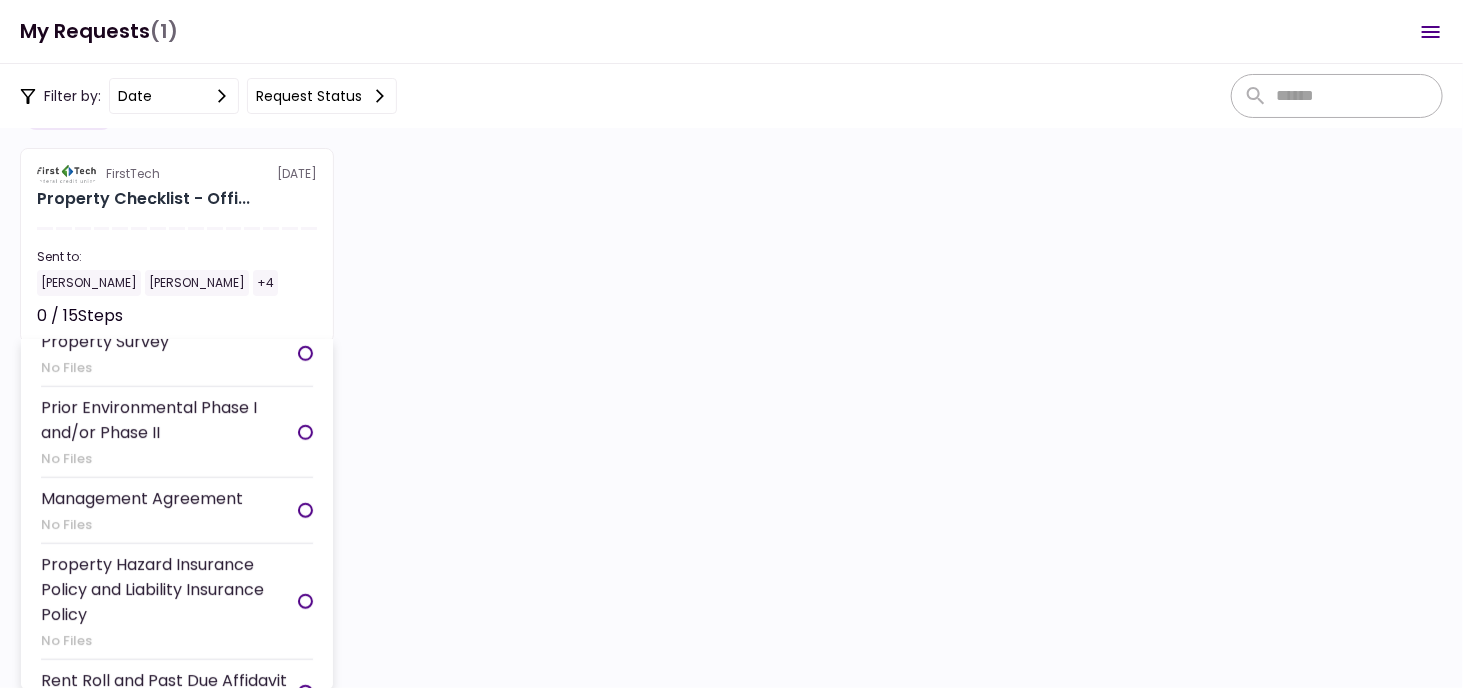 click on "No Files" at bounding box center (142, 525) 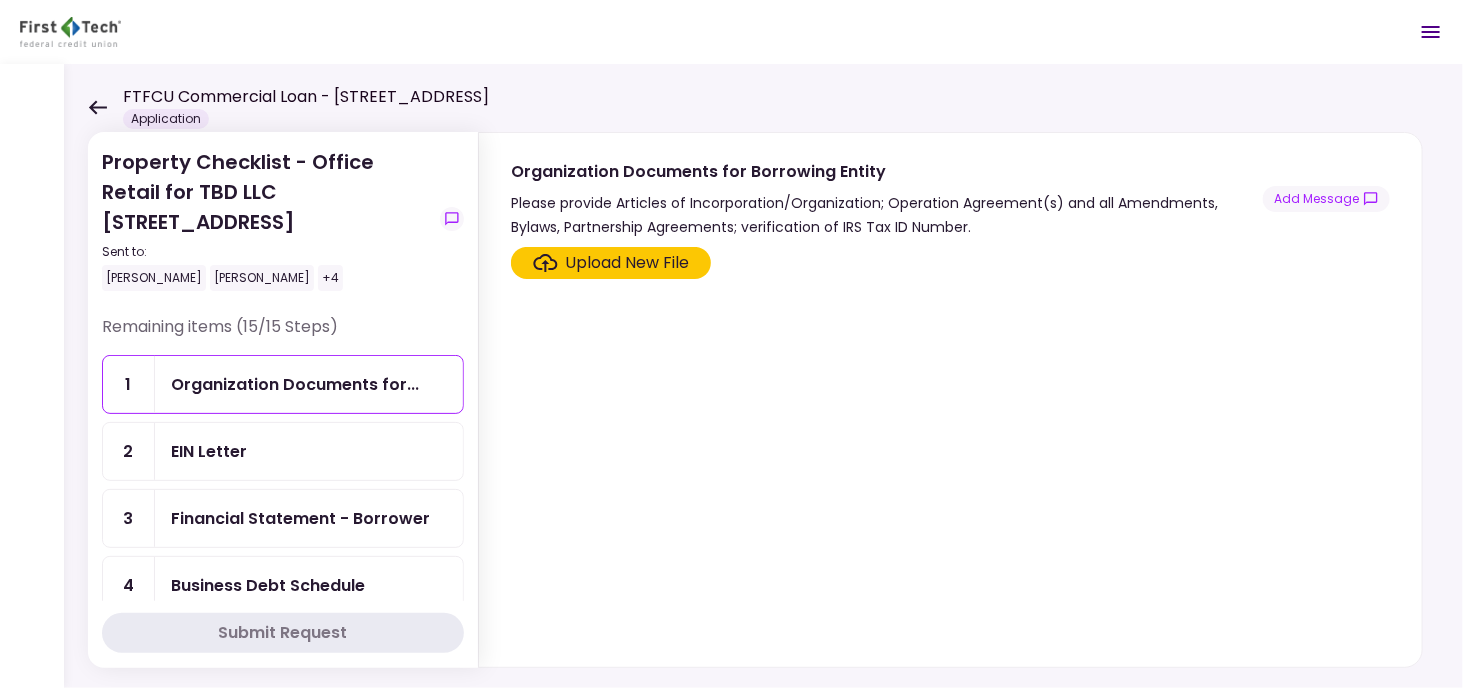 click on "Upload New File" at bounding box center [950, 453] 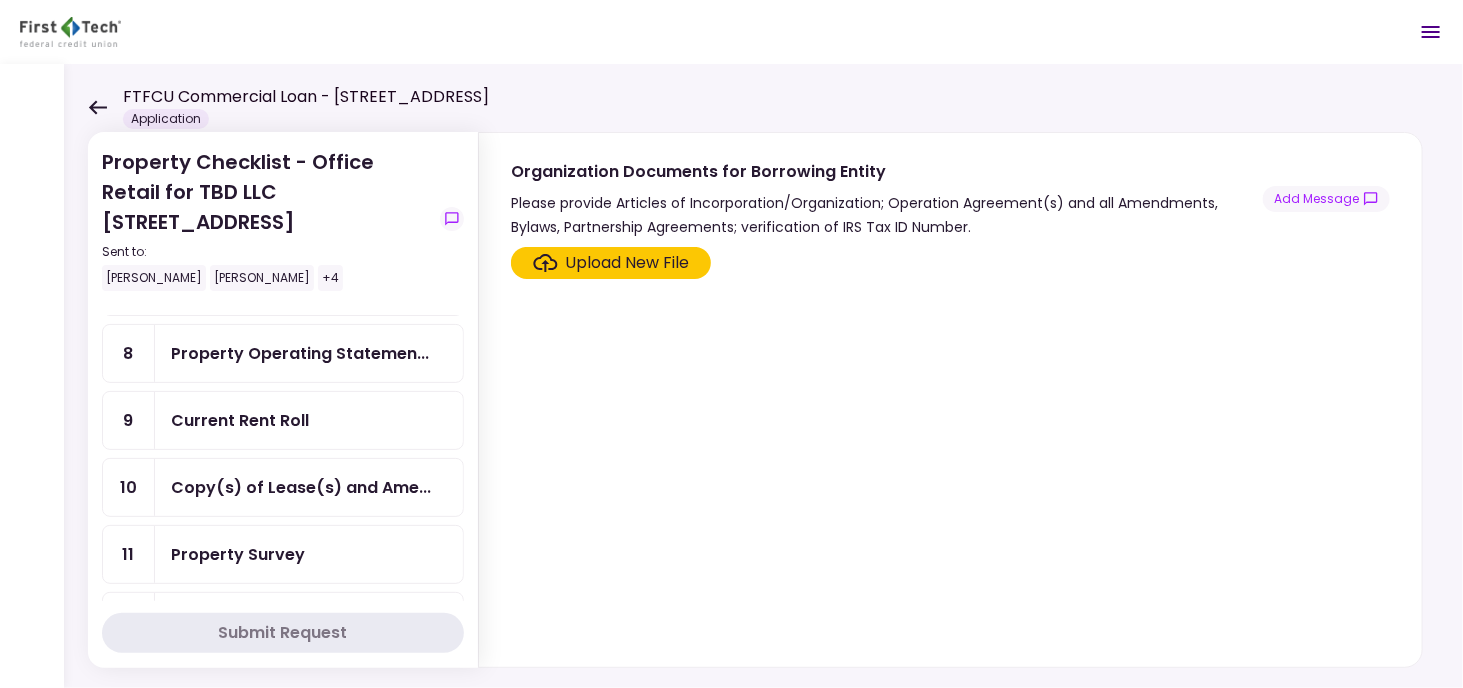 scroll, scrollTop: 600, scrollLeft: 0, axis: vertical 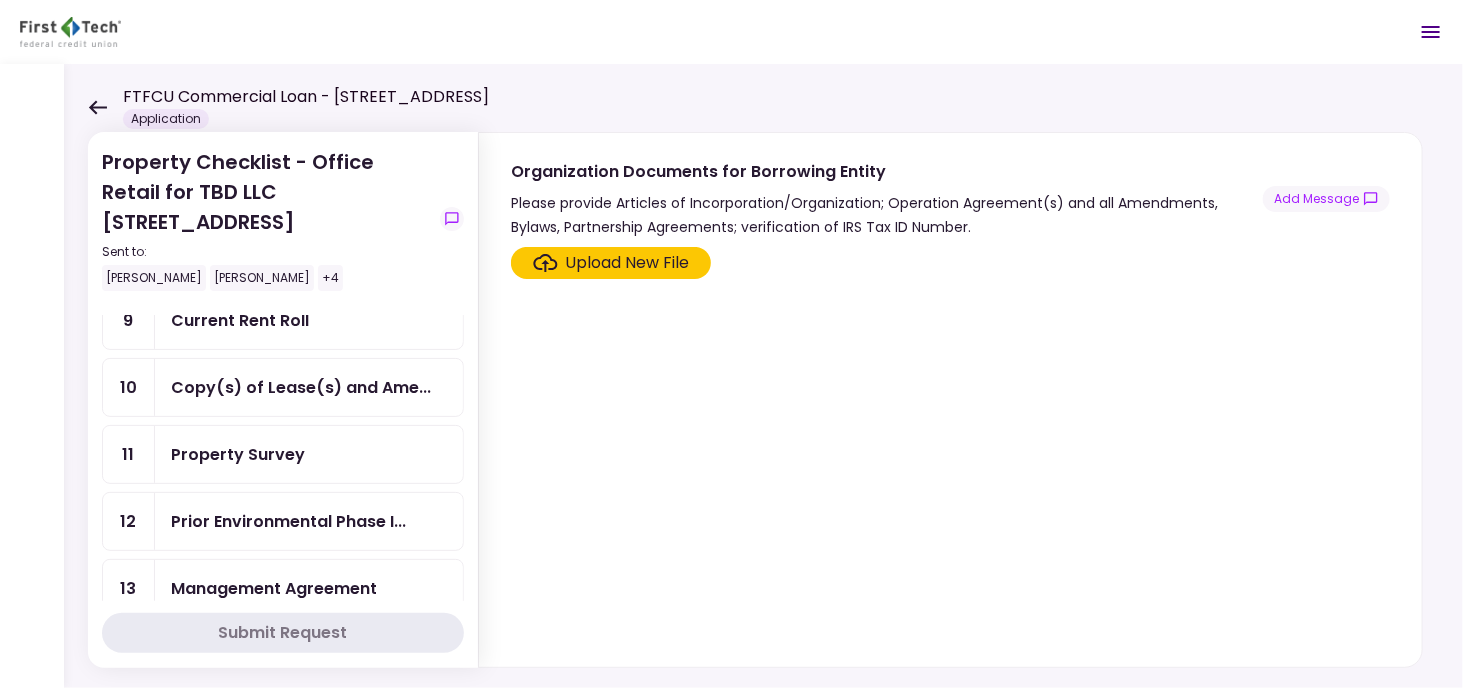 click on "Management Agreement" at bounding box center [274, 588] 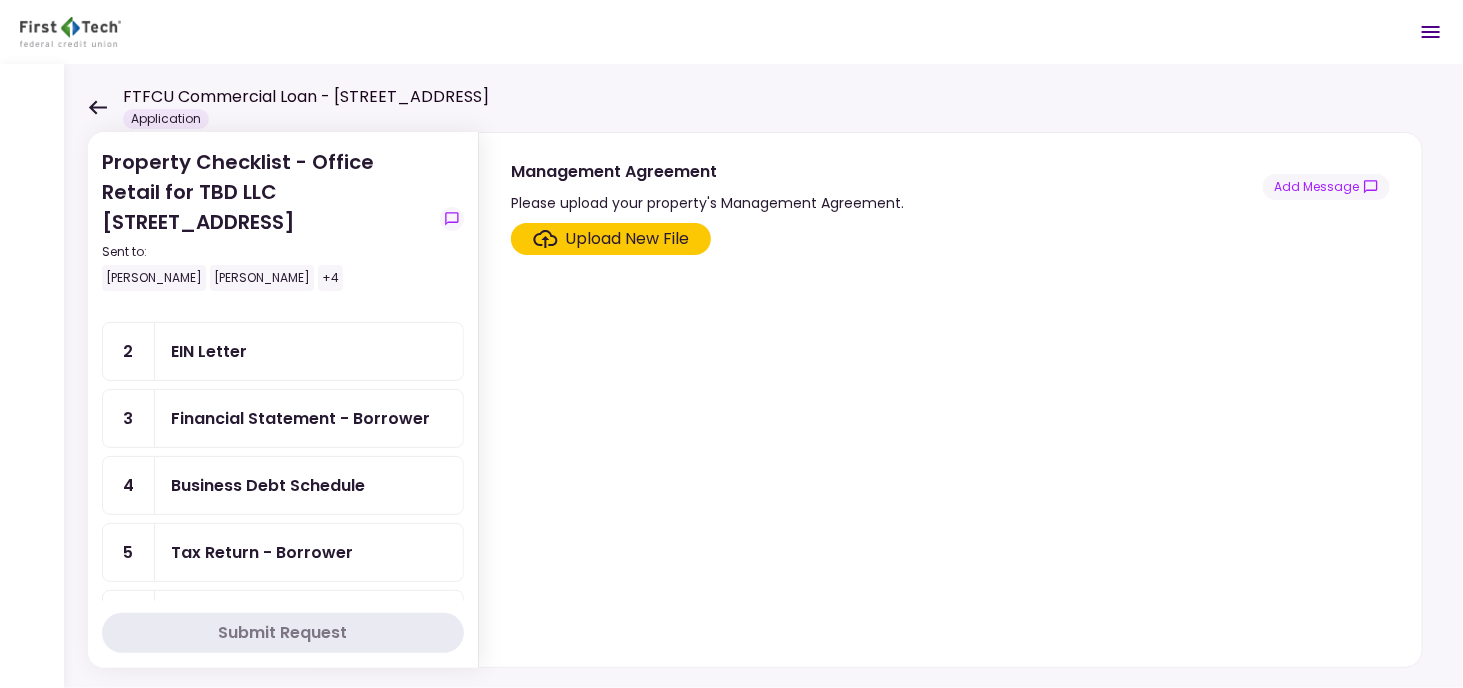 scroll, scrollTop: 0, scrollLeft: 0, axis: both 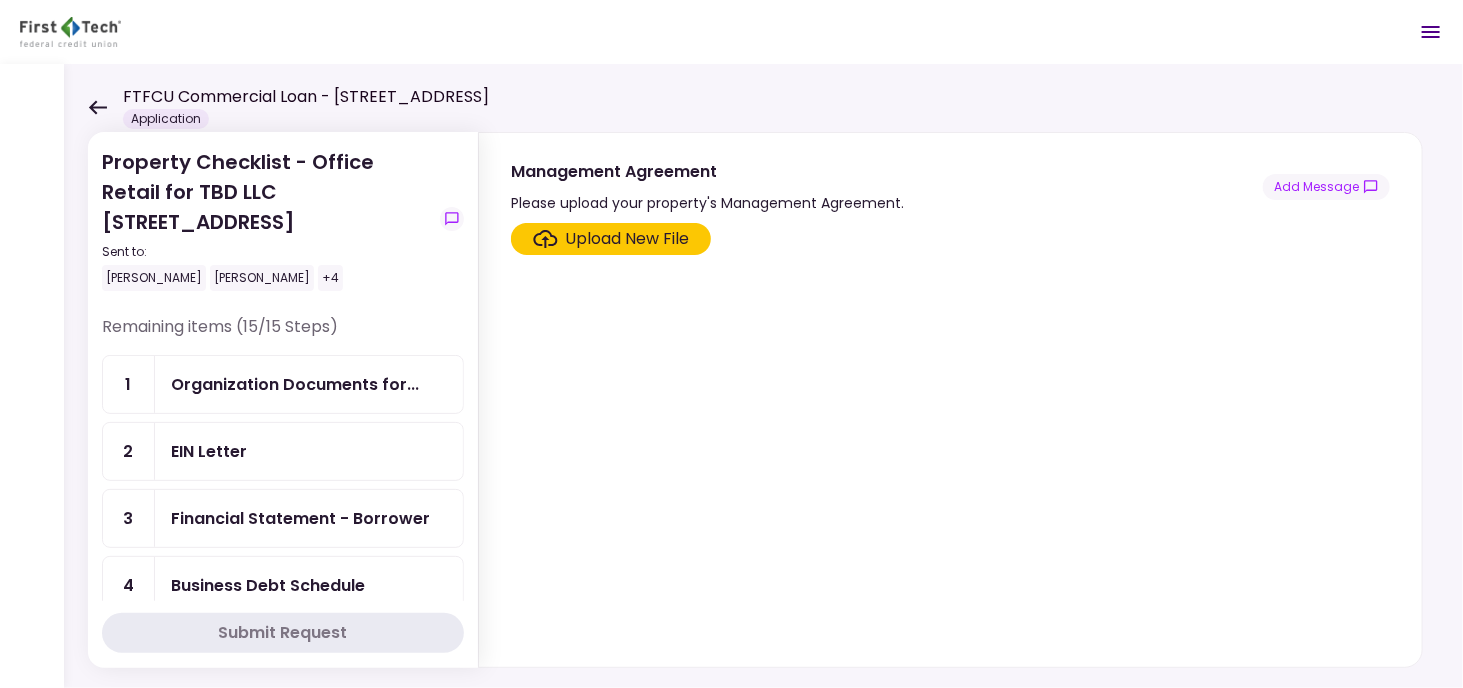 click 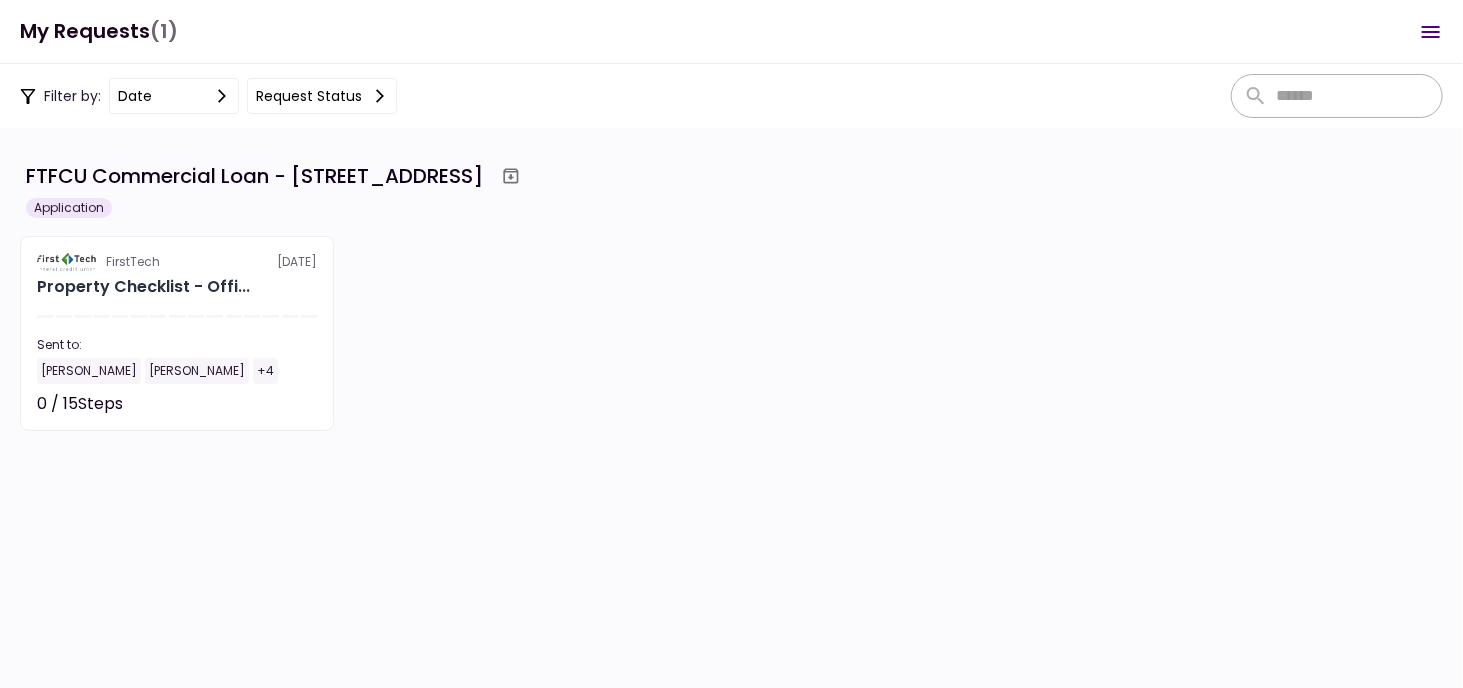 click at bounding box center (1431, 32) 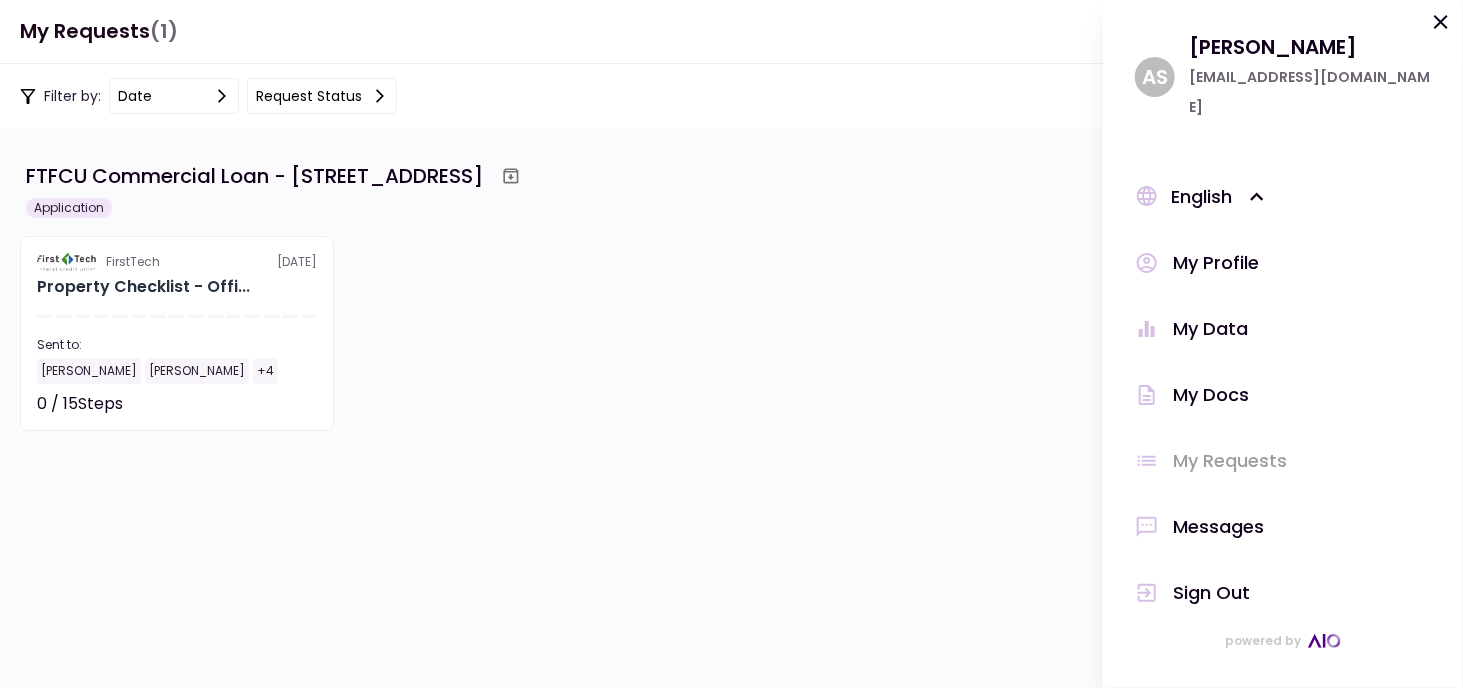 click on "Messages" at bounding box center (1218, 527) 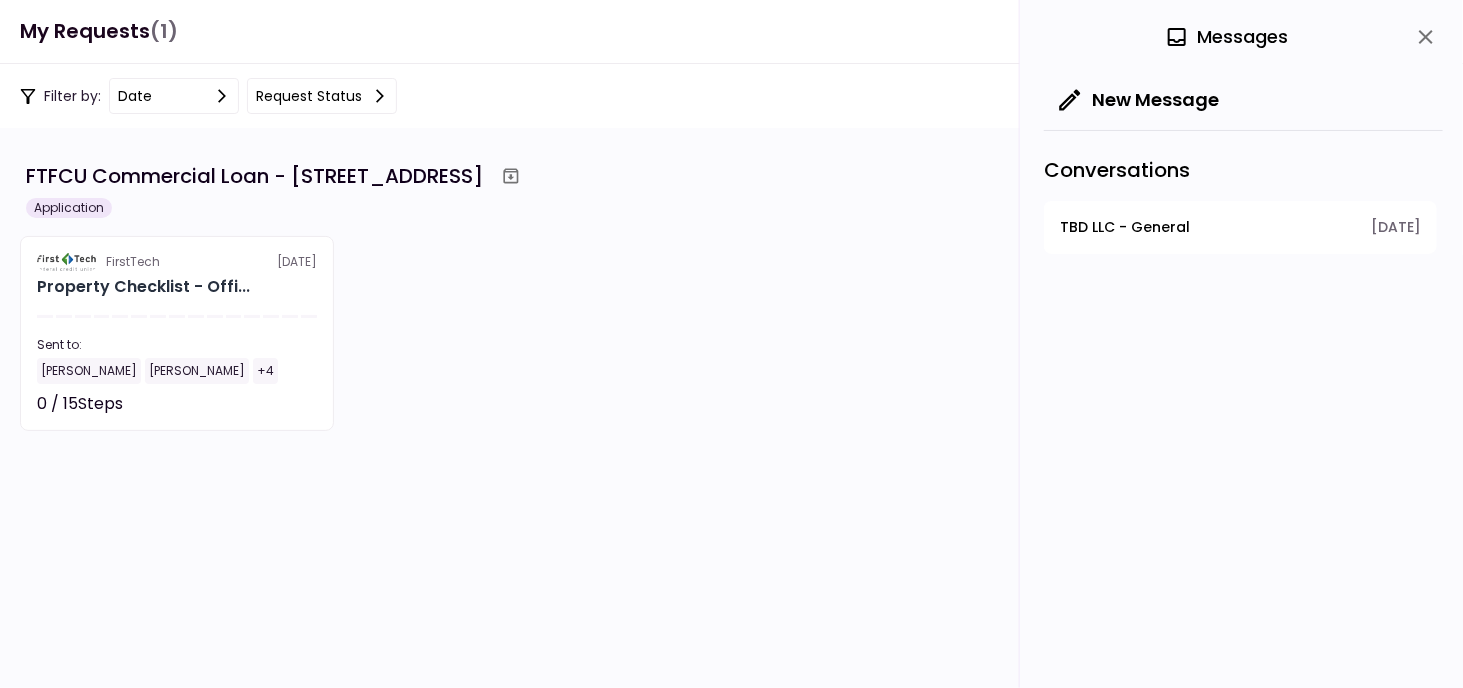 click on "TBD LLC - General" at bounding box center (1125, 227) 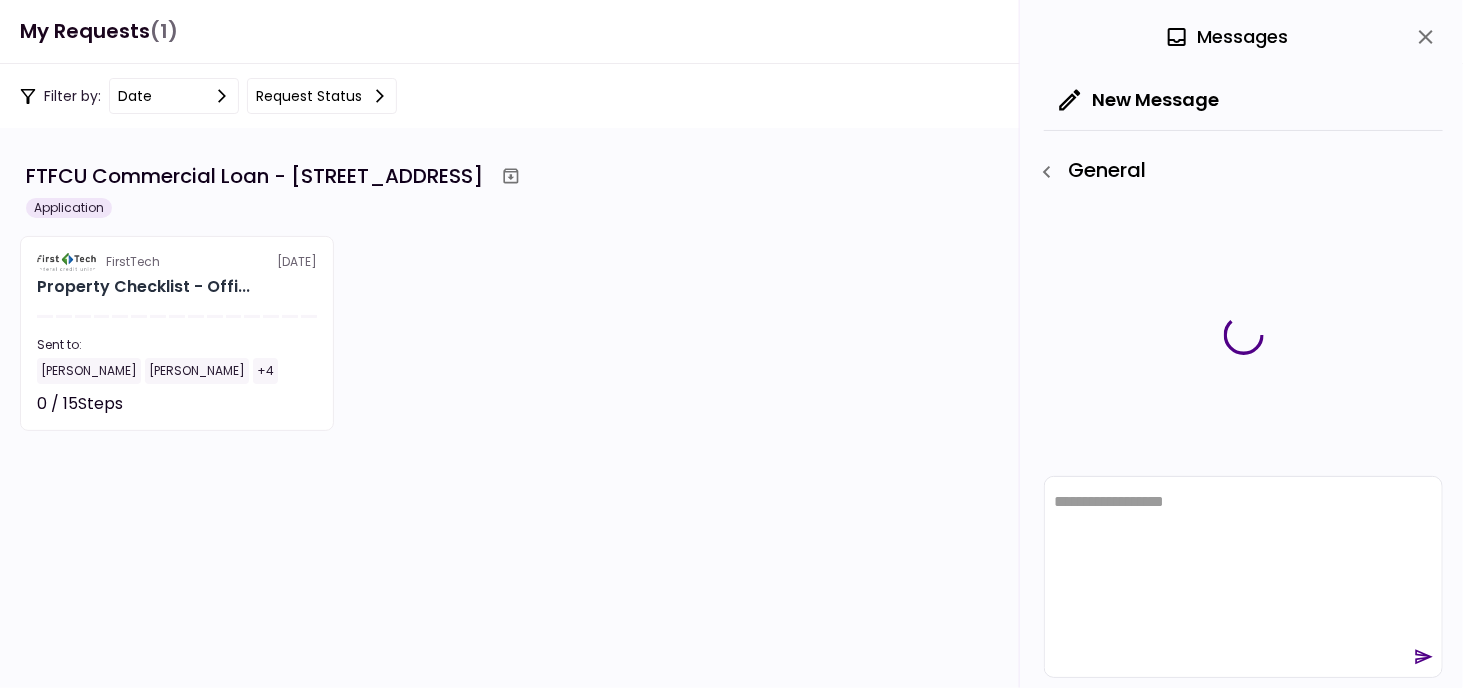 scroll, scrollTop: 0, scrollLeft: 0, axis: both 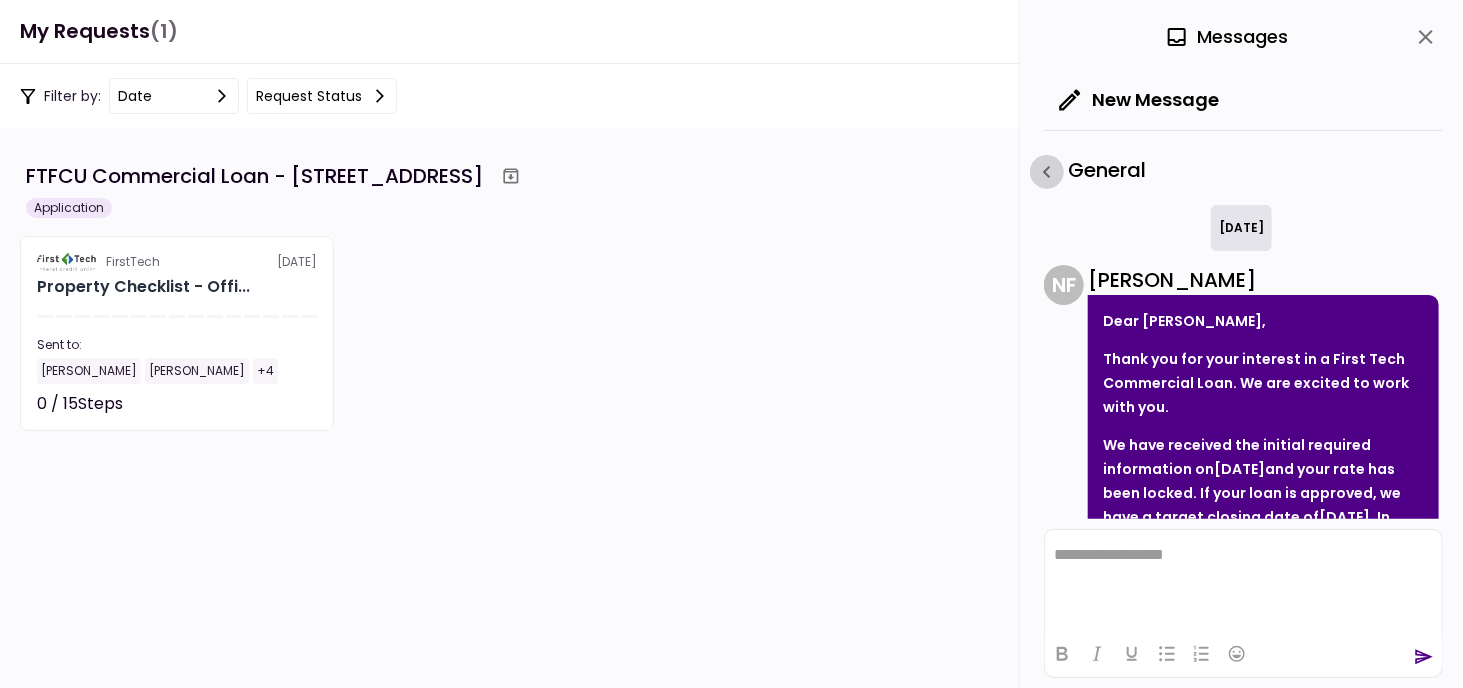 click 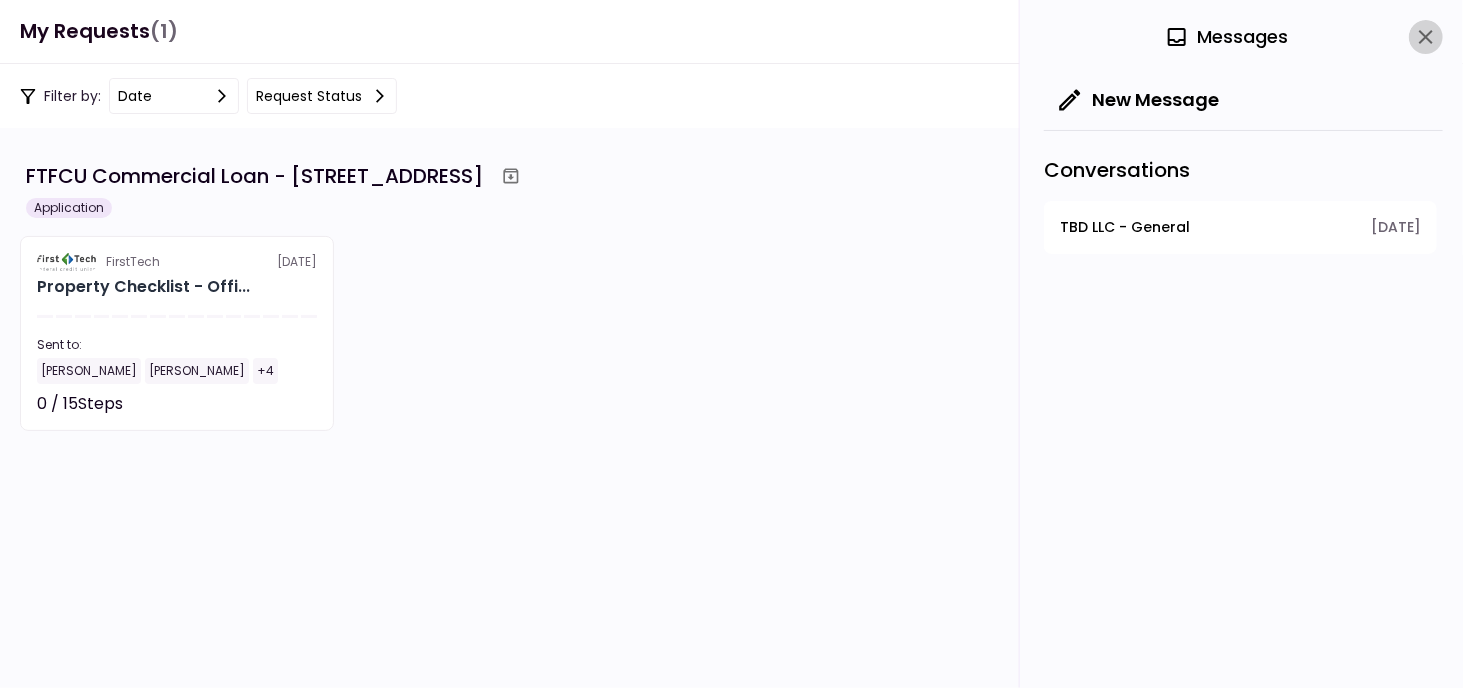 click 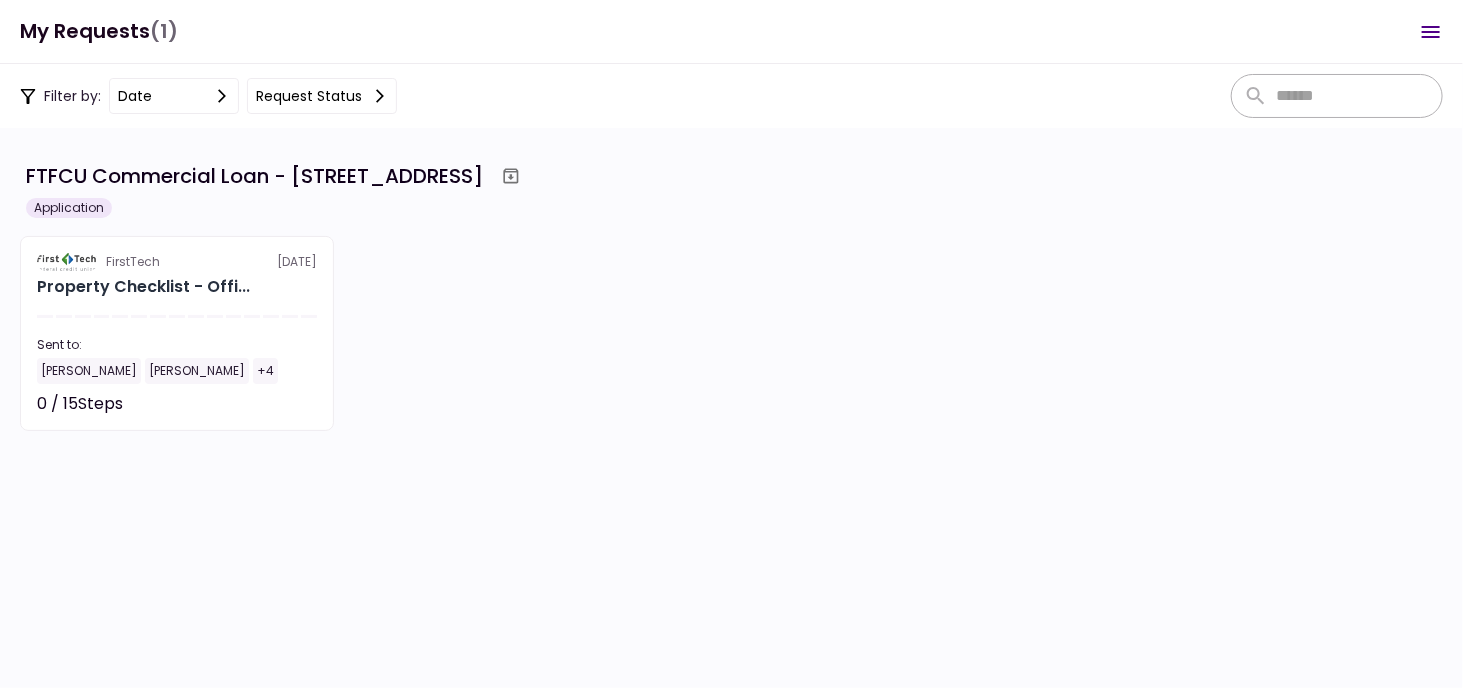 click 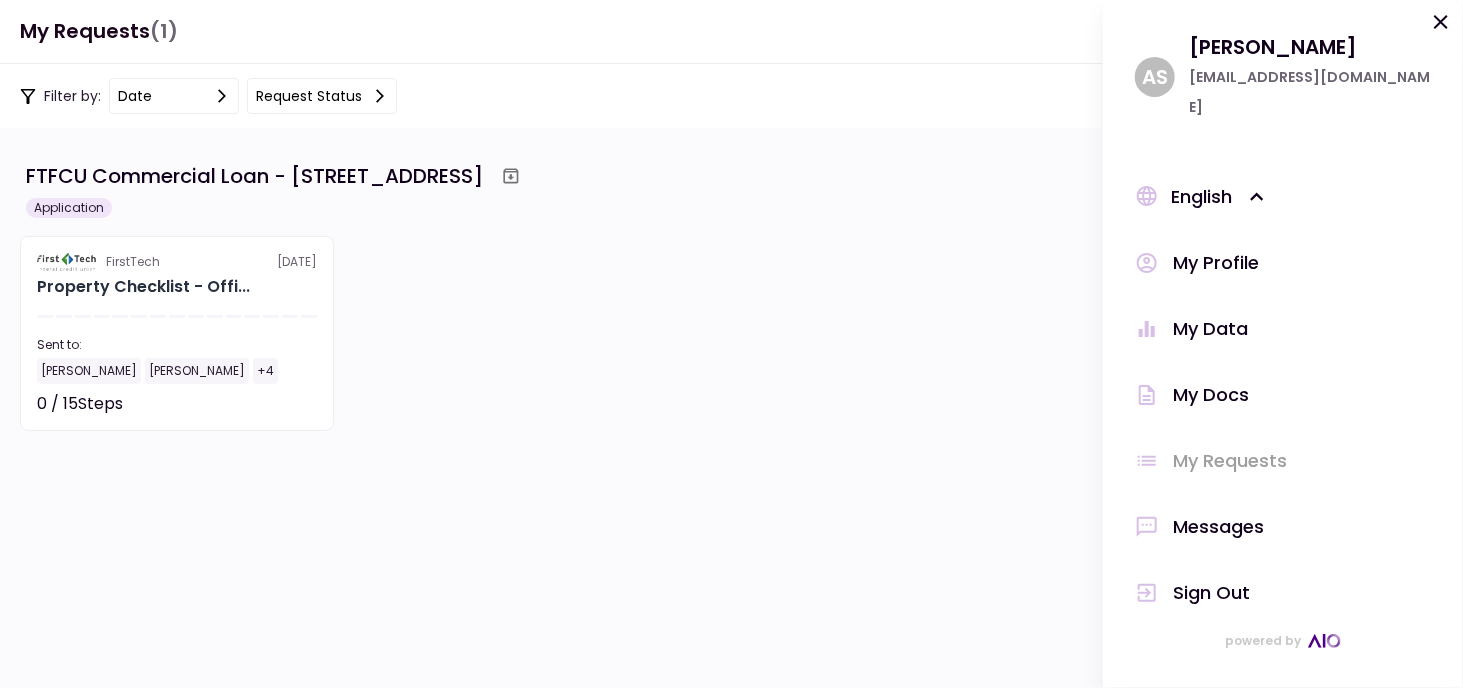 click on "My Profile" at bounding box center [1216, 263] 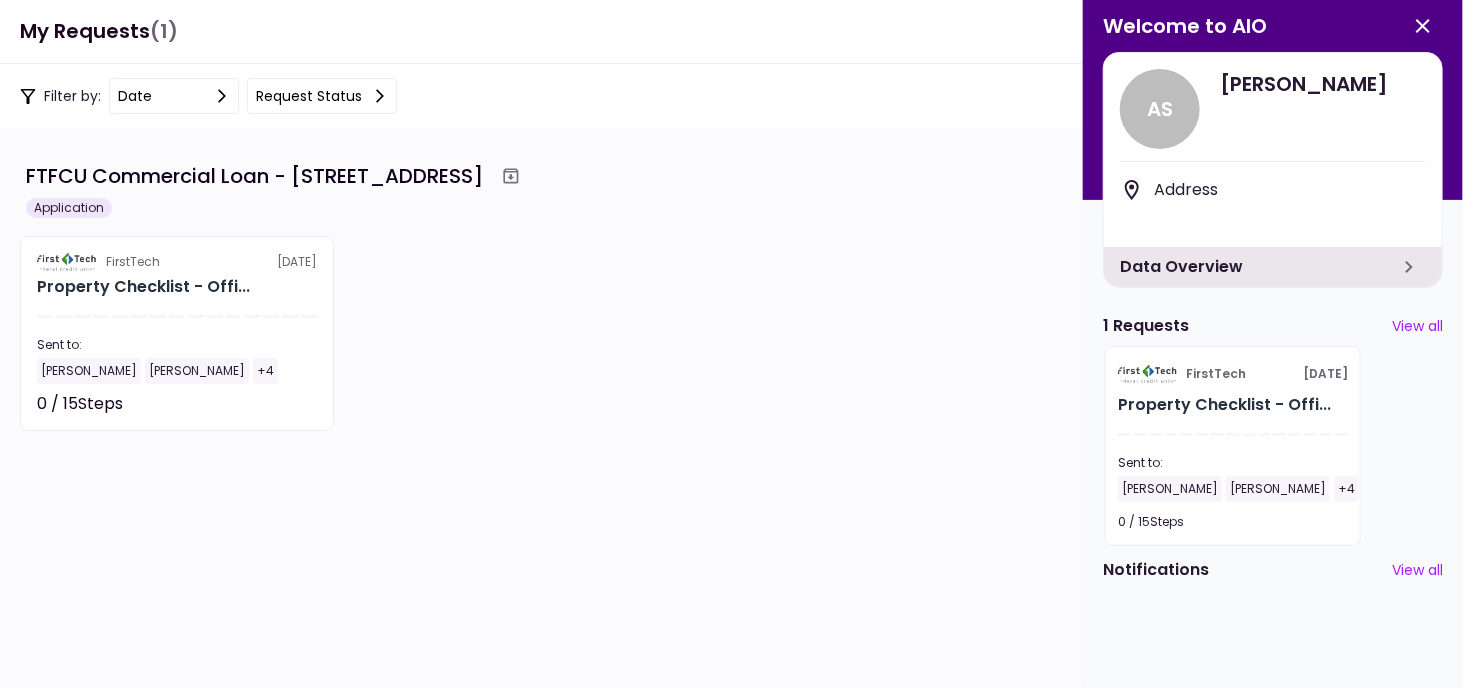 click on "FTFCU Commercial Loan - [STREET_ADDRESS]  Application FirstTech [DATE] Property Checklist - Offi... Sent to: [PERSON_NAME] [PERSON_NAME] +4 0 / 15  Steps Not started 15   required steps Organization Documents for Borrowing Entity No Files EIN Letter No Files Financial Statement - Borrower No Files Business Debt Schedule No Files Tax Return - Borrower No Files IRS Form 4506-T Borrower No Files COFSA- Borrower No Files Property Operating Statements No Files Current Rent Roll No Files Copy(s) of Lease(s) and Amendment(s) No Files Property Survey No Files Prior Environmental Phase I and/or Phase II No Files Management Agreement No Files Property Hazard Insurance Policy and Liability Insurance Policy No Files Rent Roll and Past Due Affidavit No Files" at bounding box center (731, 408) 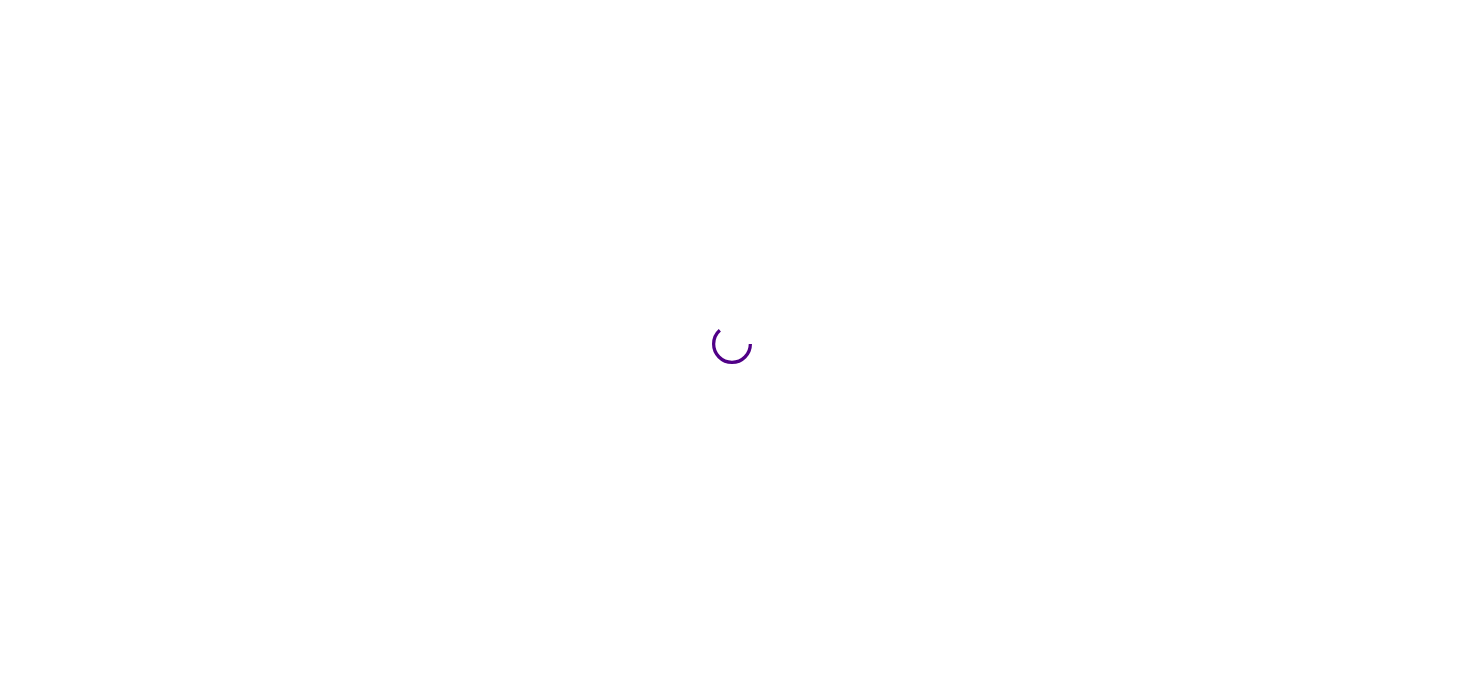 scroll, scrollTop: 0, scrollLeft: 0, axis: both 